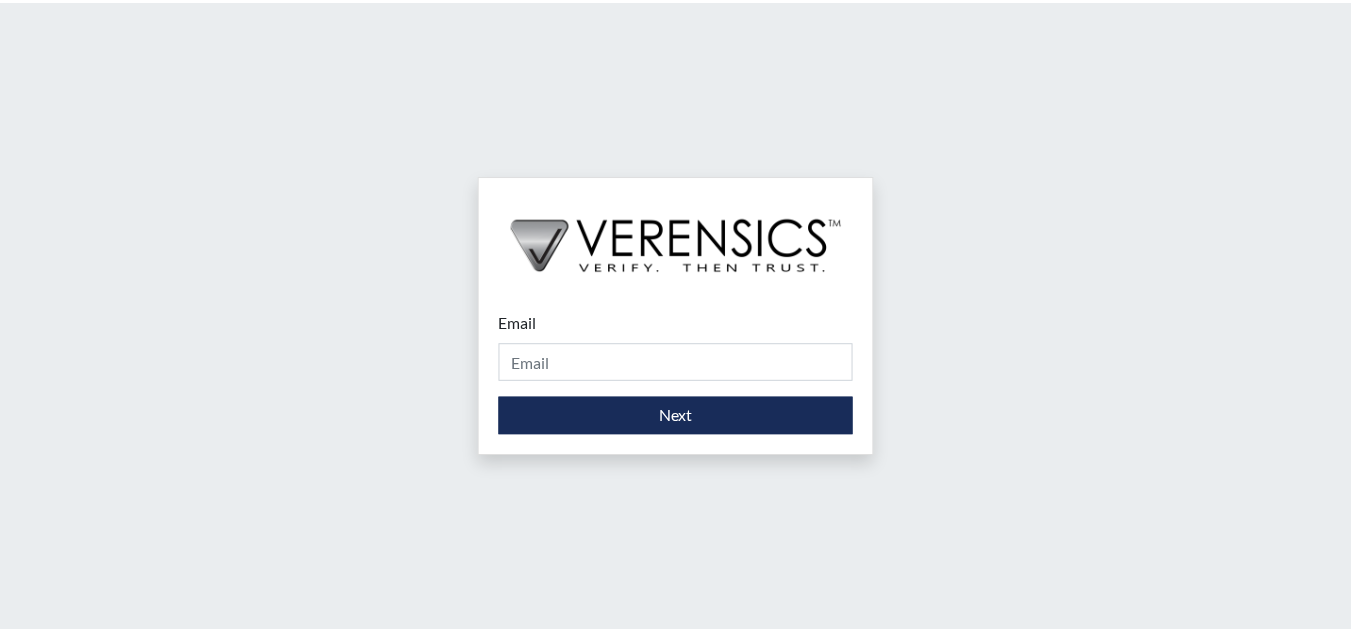 scroll, scrollTop: 0, scrollLeft: 0, axis: both 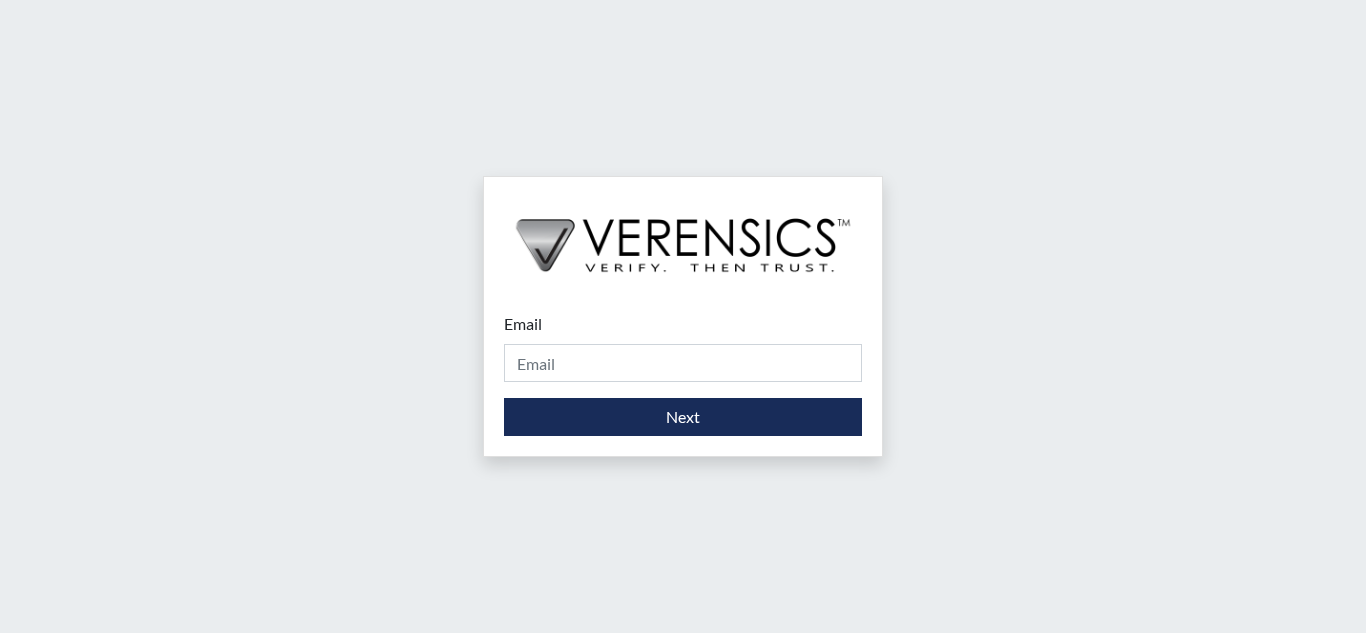 click on "Email  Please provide your email address." at bounding box center [683, 347] 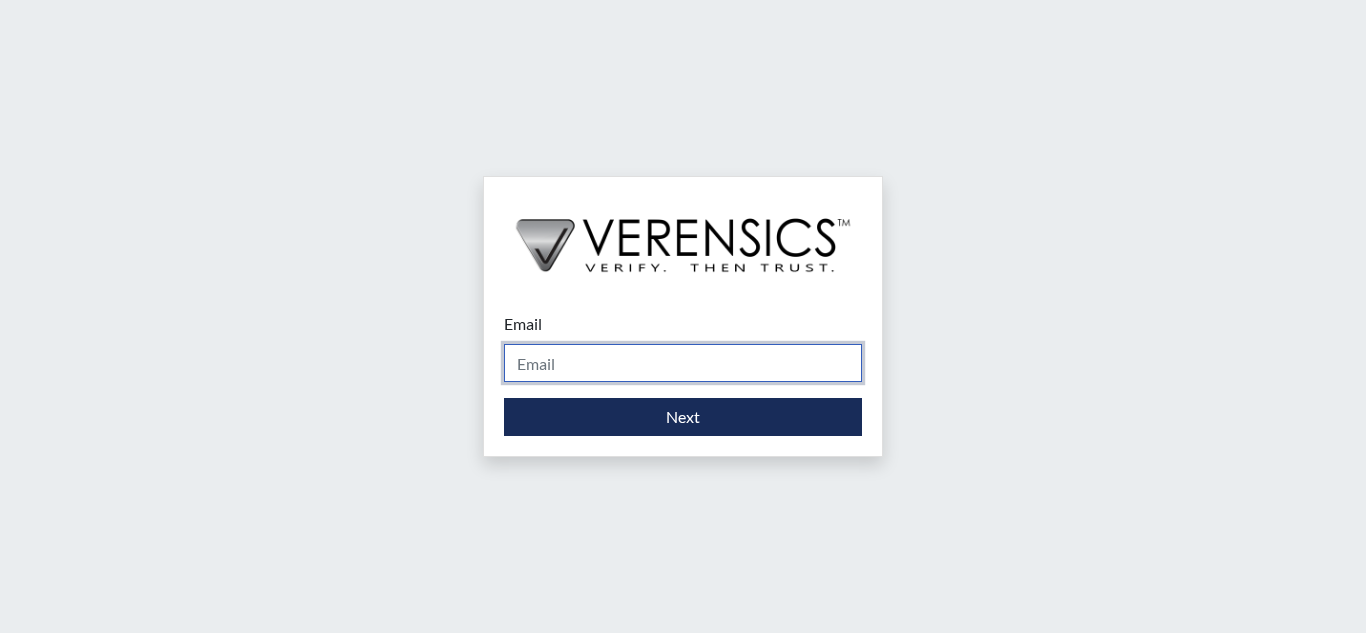 click on "Email" at bounding box center [683, 363] 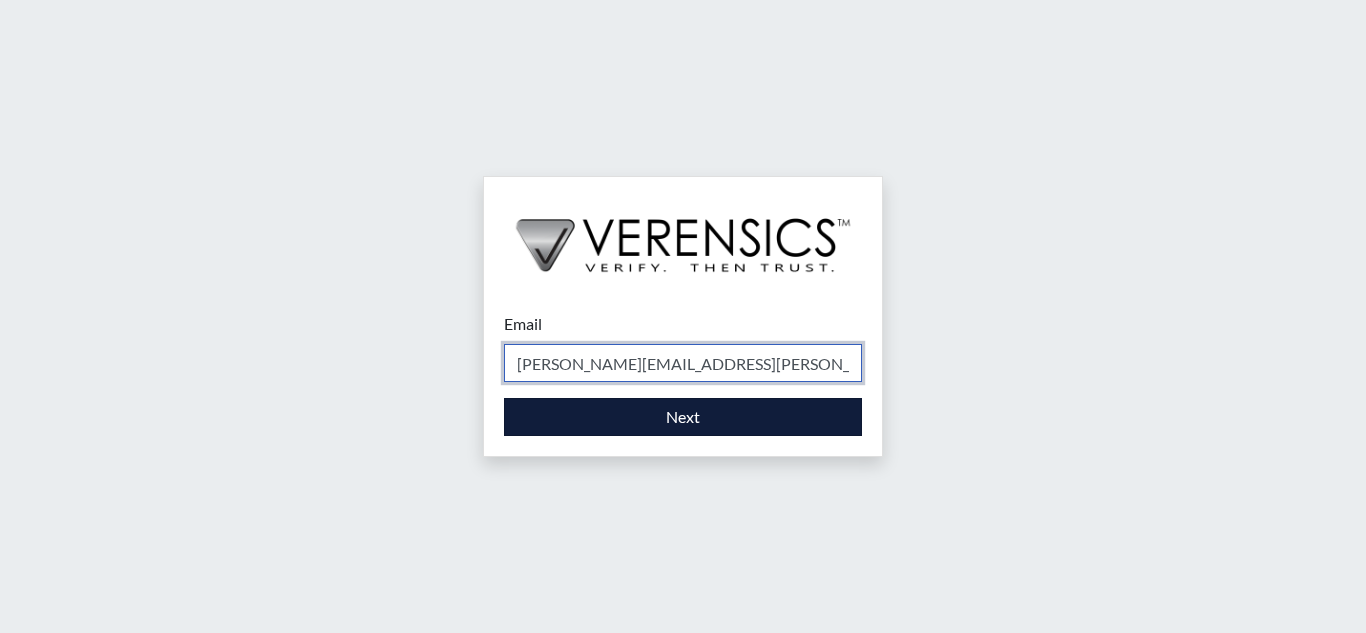 type on "[PERSON_NAME][EMAIL_ADDRESS][PERSON_NAME][DOMAIN_NAME]" 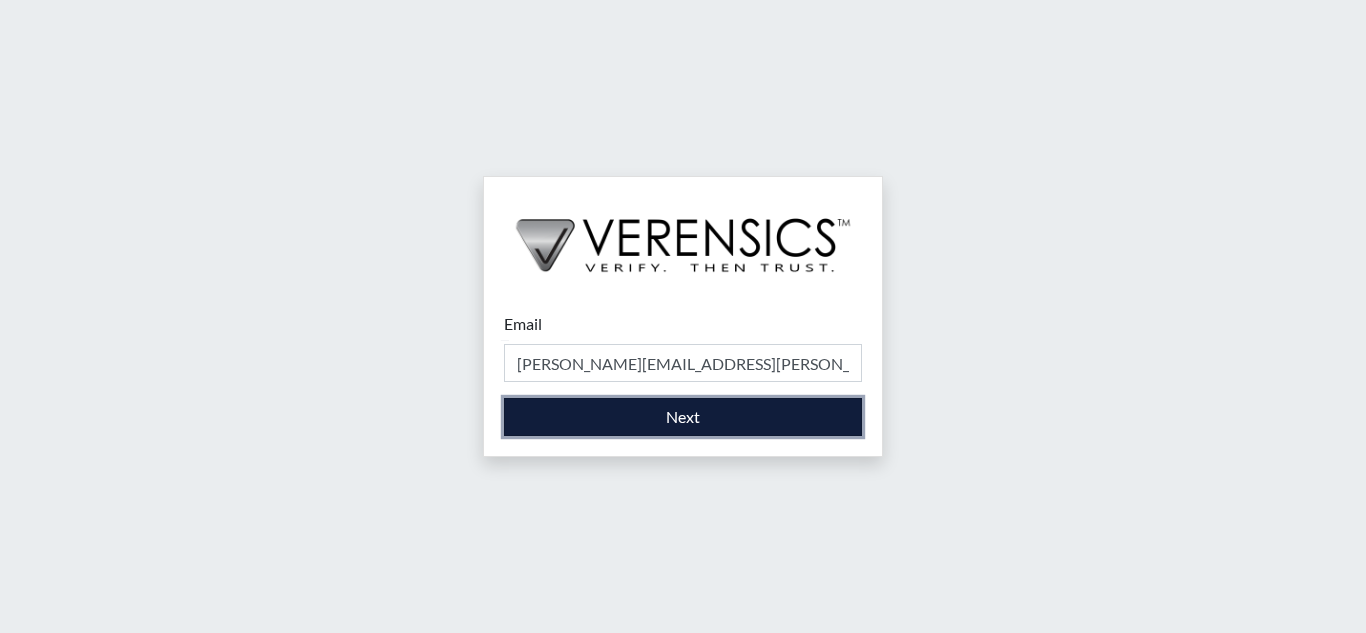 click on "Next" at bounding box center [683, 417] 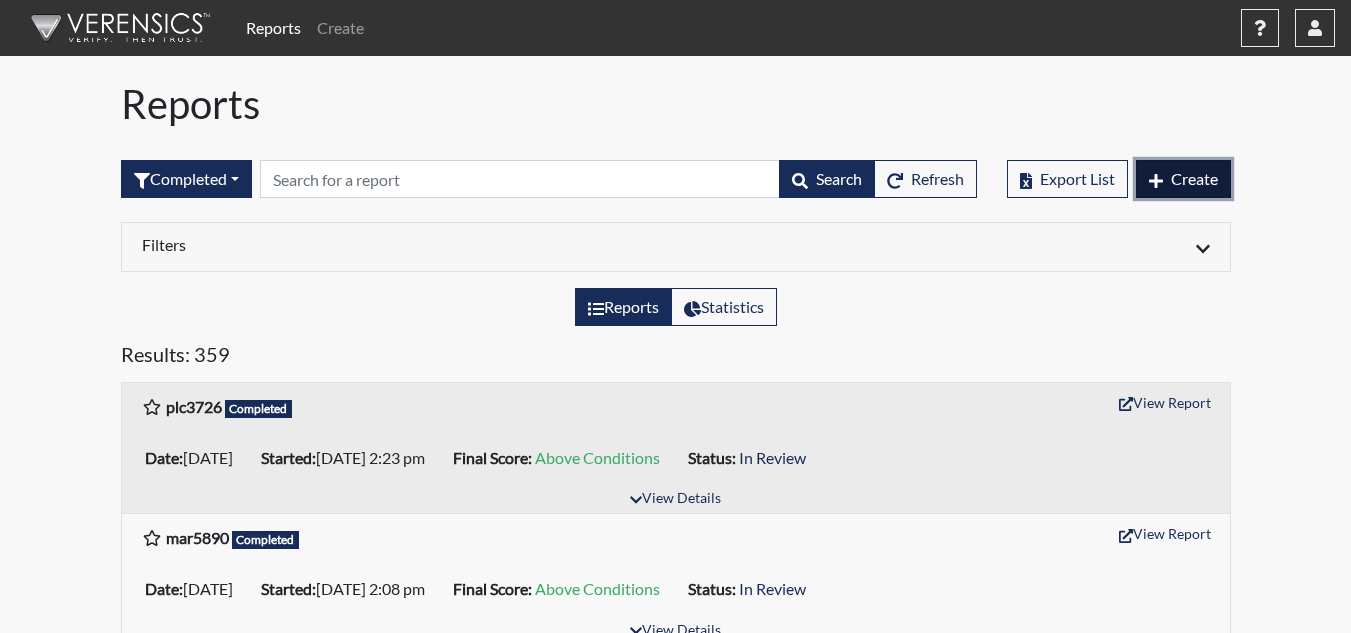 click on "Create" at bounding box center [1194, 178] 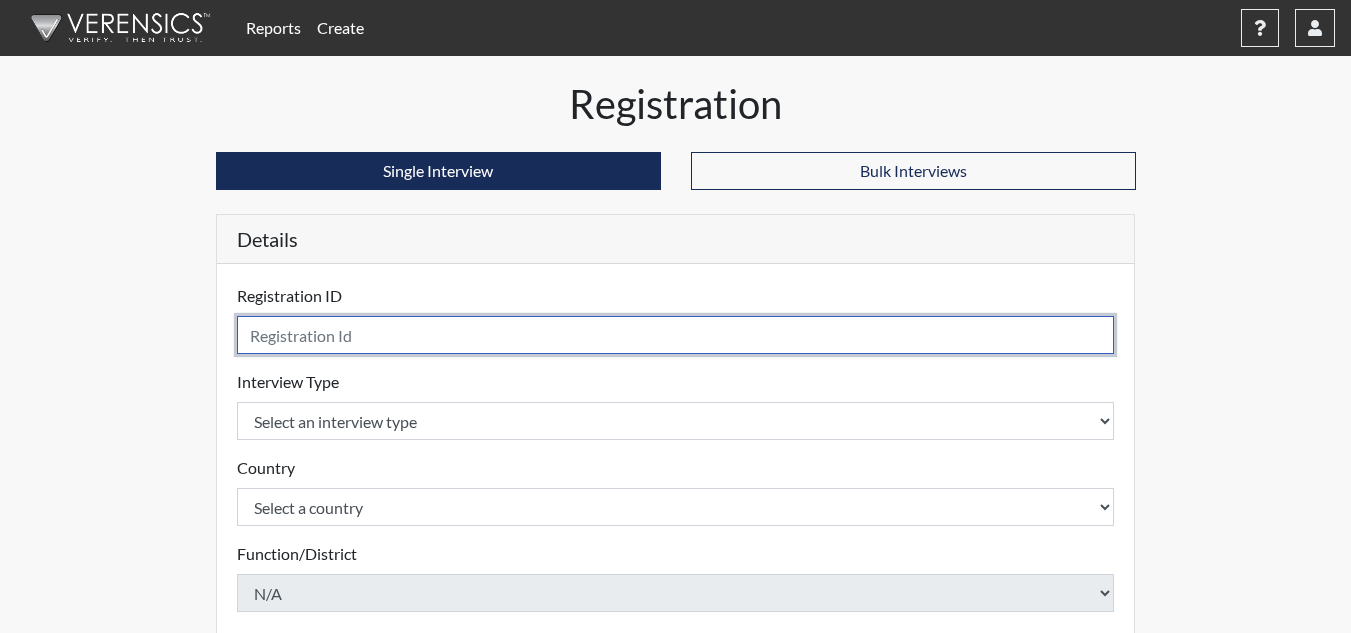 click at bounding box center [676, 335] 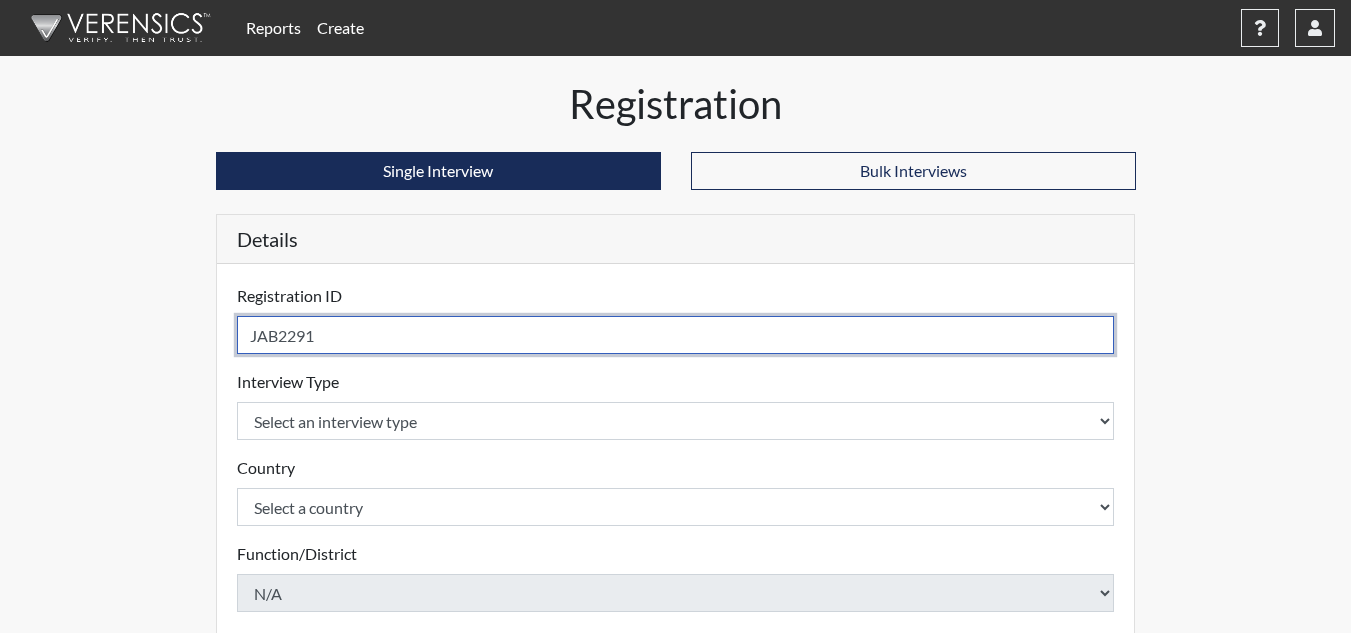 type on "JAB2291" 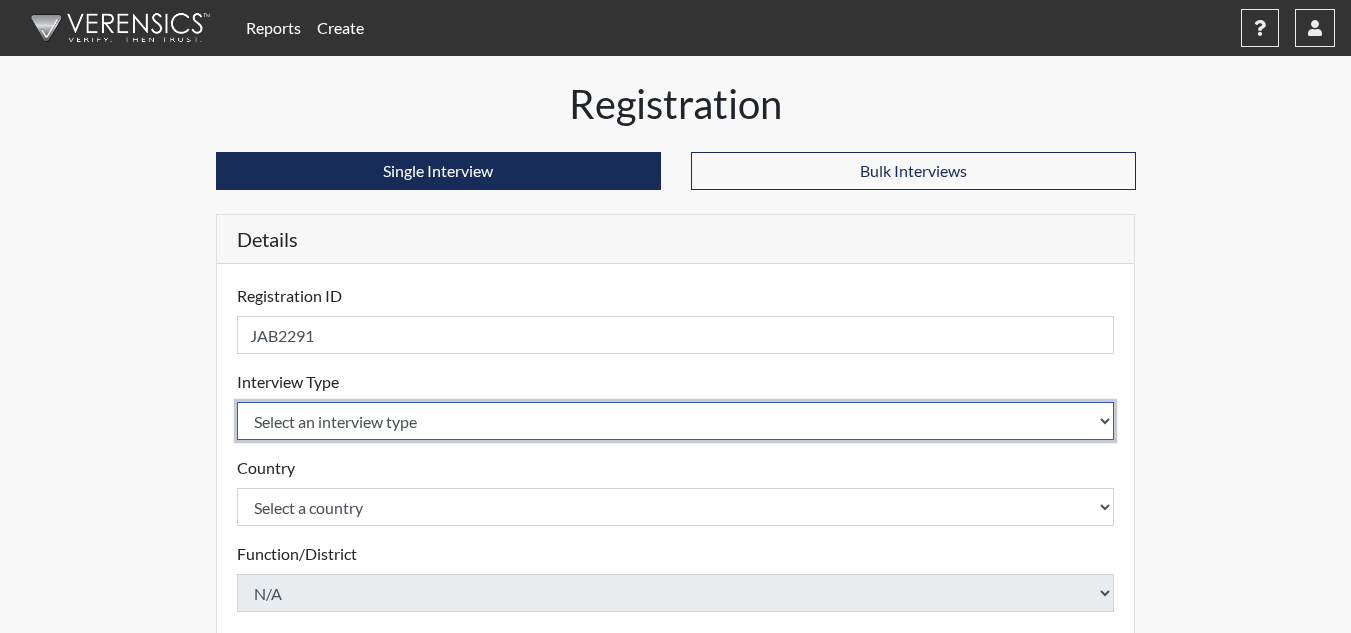 click on "Select an interview type  Corrections Pre-Employment" at bounding box center [676, 421] 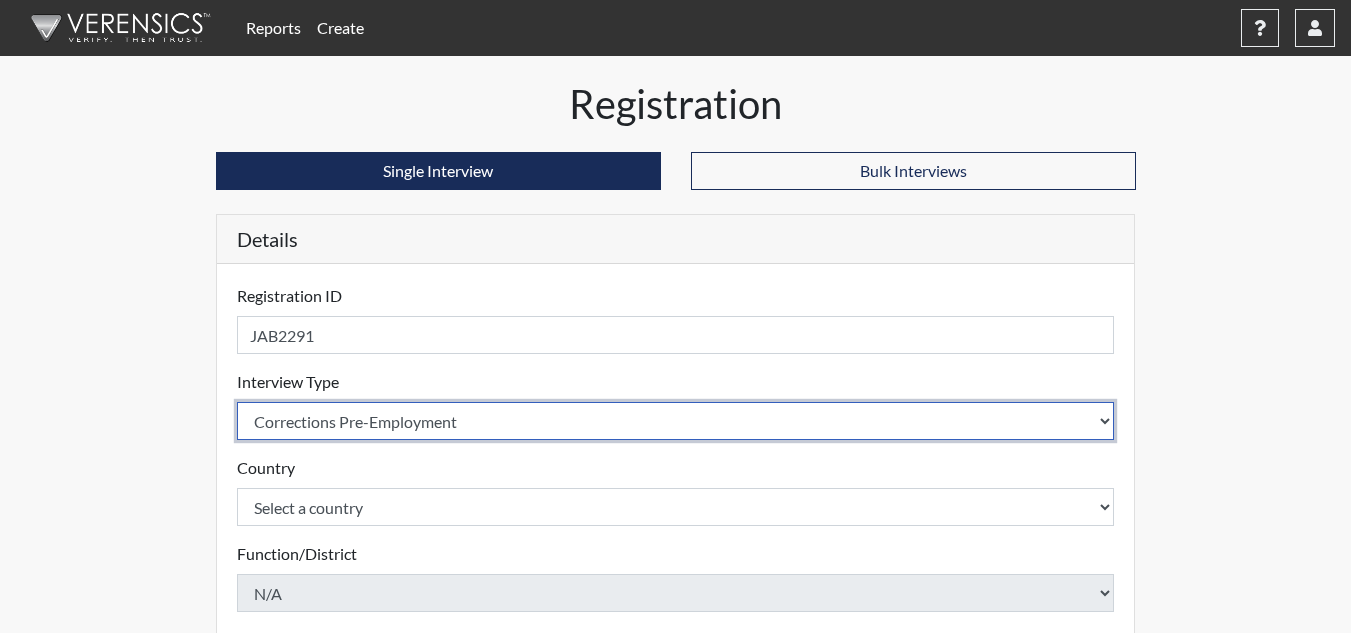 click on "Select an interview type  Corrections Pre-Employment" at bounding box center (676, 421) 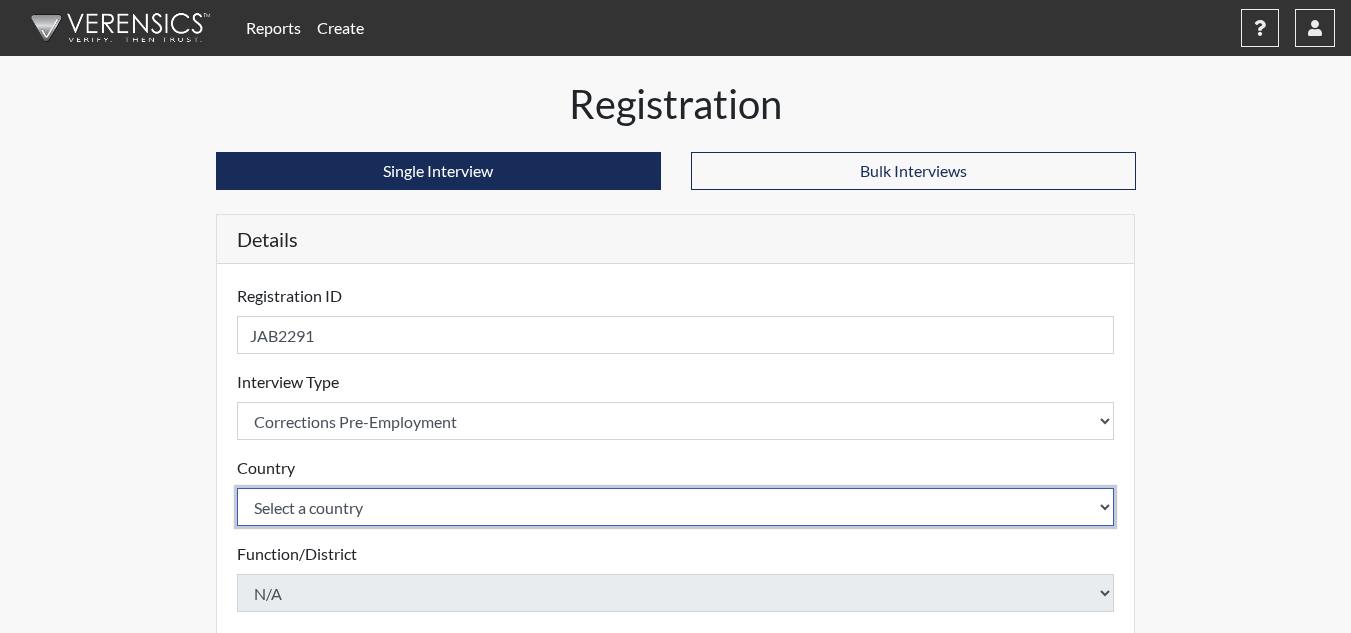 click on "Select a country  [GEOGRAPHIC_DATA]   [GEOGRAPHIC_DATA]" at bounding box center [676, 507] 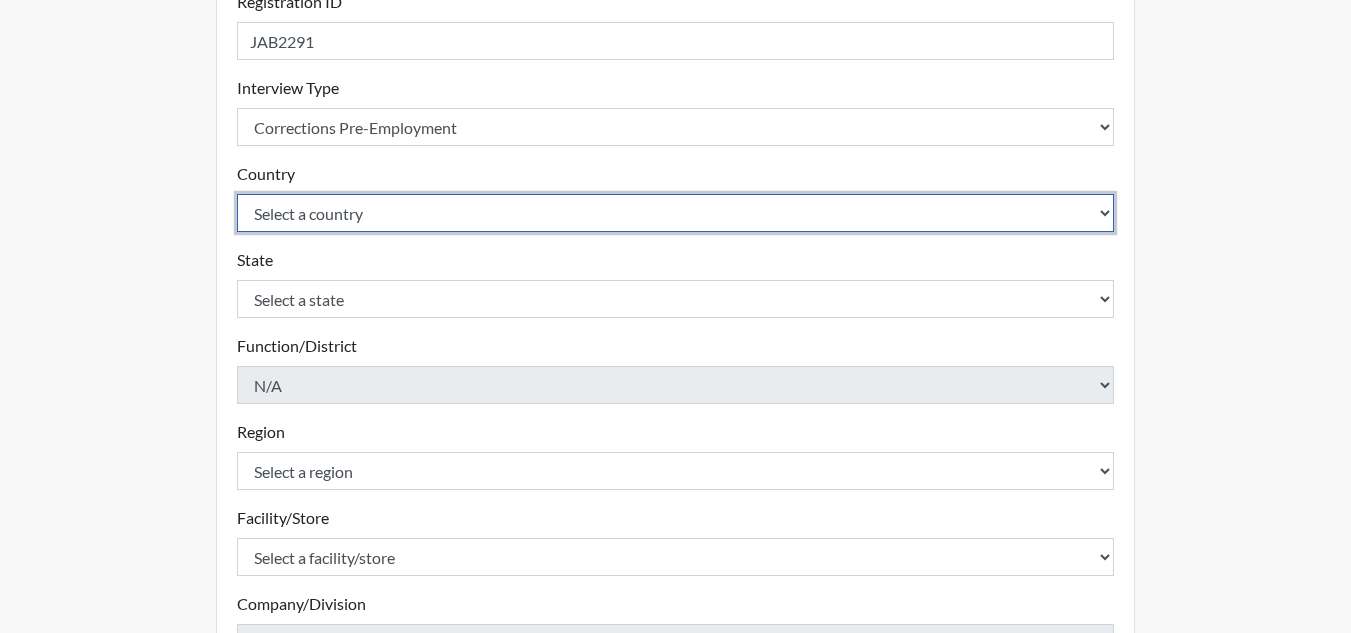 scroll, scrollTop: 300, scrollLeft: 0, axis: vertical 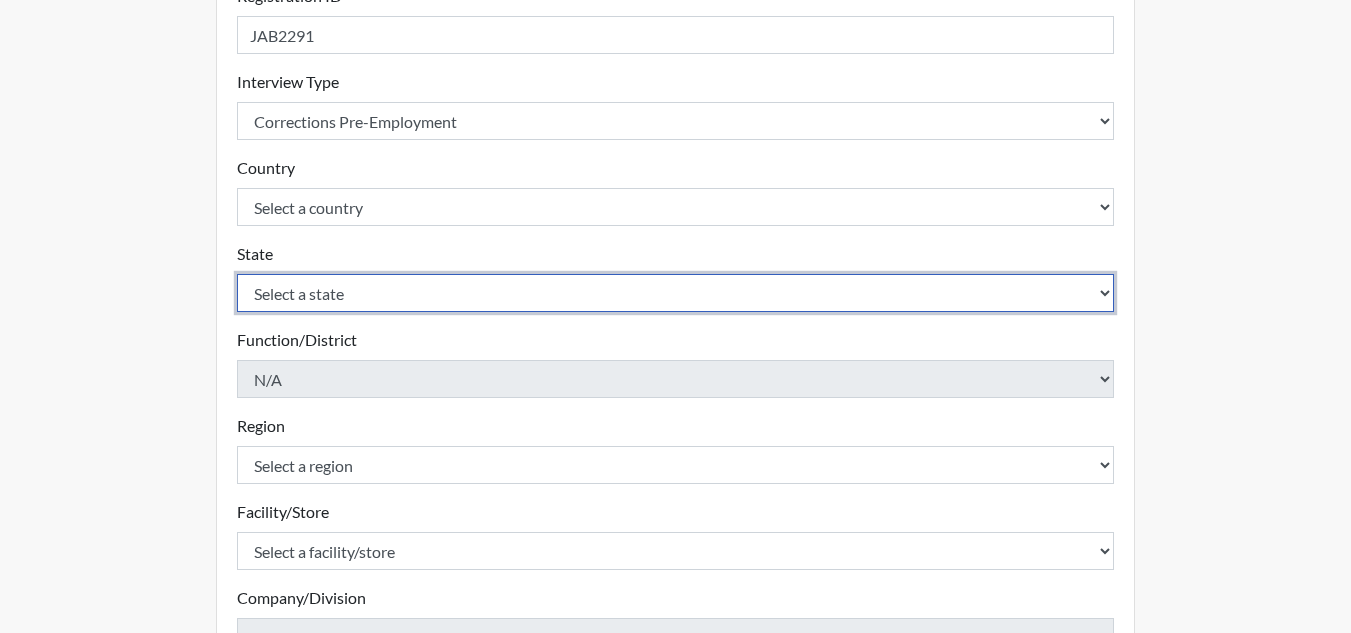 click on "Select a state  [US_STATE]   [US_STATE]   [US_STATE]   [US_STATE]   [US_STATE]   [US_STATE]   [US_STATE]   [US_STATE]   [US_STATE]   [US_STATE]   [US_STATE]   [US_STATE]   [US_STATE]   [US_STATE]   [US_STATE]   [US_STATE]   [US_STATE]   [US_STATE]   [US_STATE]   [US_STATE]   [US_STATE]   [US_STATE]   [US_STATE]   [US_STATE]   [US_STATE]   [US_STATE]   [US_STATE]   [US_STATE]   [US_STATE]   [US_STATE]   [US_STATE]   [US_STATE]   [US_STATE]   [US_STATE]   [US_STATE]   [US_STATE]   [US_STATE]   [US_STATE]   [US_STATE]   [US_STATE]   [US_STATE]   [US_STATE]   [US_STATE]   [US_STATE]   [US_STATE]   [US_STATE][PERSON_NAME][US_STATE]   [US_STATE]   [US_STATE]   [US_STATE]" at bounding box center [676, 293] 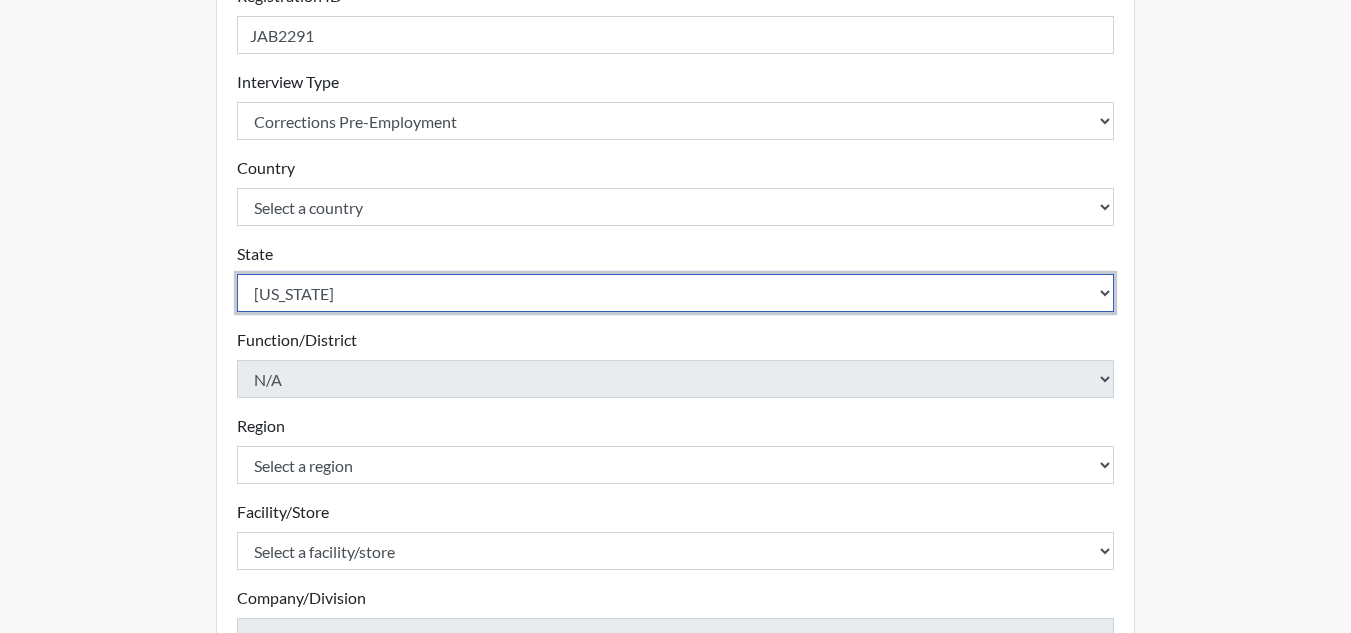 click on "Select a state  [US_STATE]   [US_STATE]   [US_STATE]   [US_STATE]   [US_STATE]   [US_STATE]   [US_STATE]   [US_STATE]   [US_STATE]   [US_STATE]   [US_STATE]   [US_STATE]   [US_STATE]   [US_STATE]   [US_STATE]   [US_STATE]   [US_STATE]   [US_STATE]   [US_STATE]   [US_STATE]   [US_STATE]   [US_STATE]   [US_STATE]   [US_STATE]   [US_STATE]   [US_STATE]   [US_STATE]   [US_STATE]   [US_STATE]   [US_STATE]   [US_STATE]   [US_STATE]   [US_STATE]   [US_STATE]   [US_STATE]   [US_STATE]   [US_STATE]   [US_STATE]   [US_STATE]   [US_STATE]   [US_STATE]   [US_STATE]   [US_STATE]   [US_STATE]   [US_STATE]   [US_STATE][PERSON_NAME][US_STATE]   [US_STATE]   [US_STATE]   [US_STATE]" at bounding box center (676, 293) 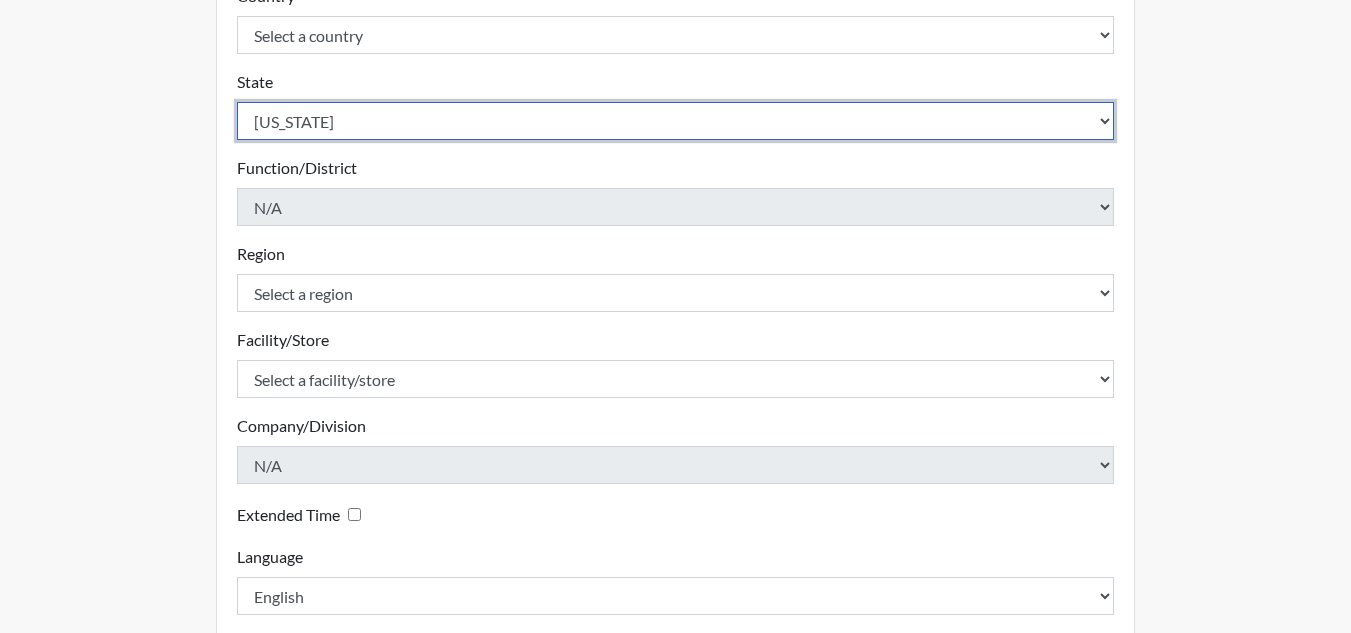 scroll, scrollTop: 500, scrollLeft: 0, axis: vertical 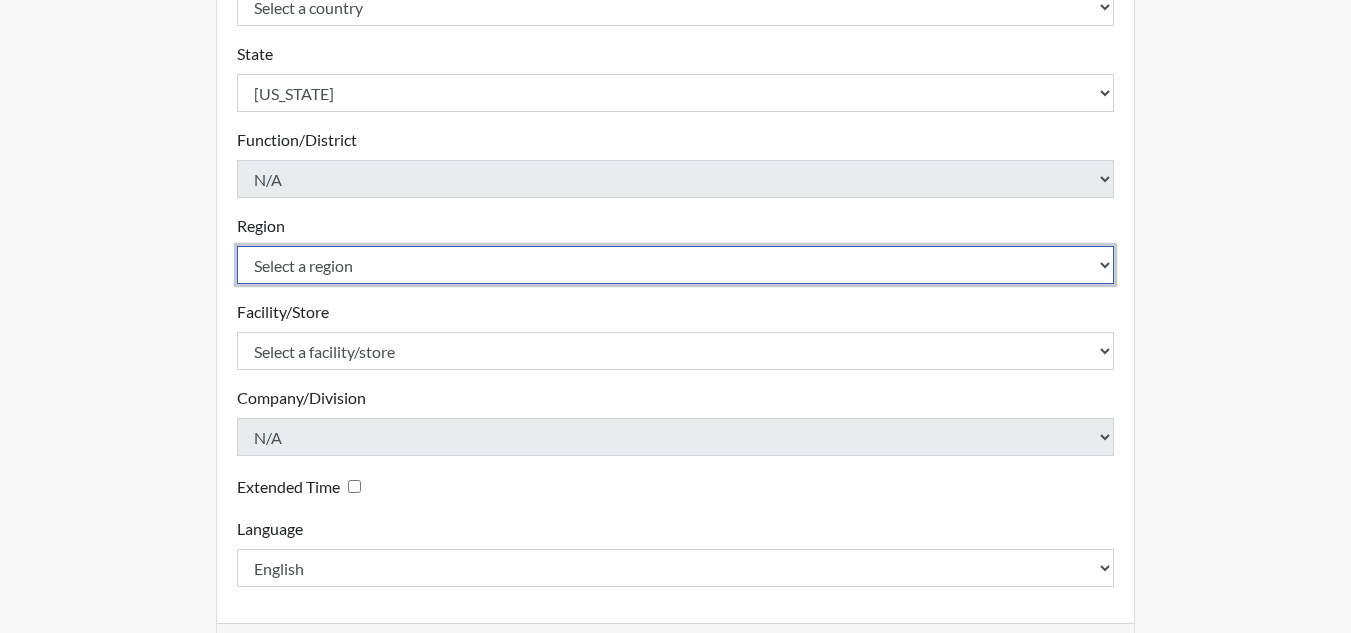 click on "Select a region  [GEOGRAPHIC_DATA]" at bounding box center [676, 265] 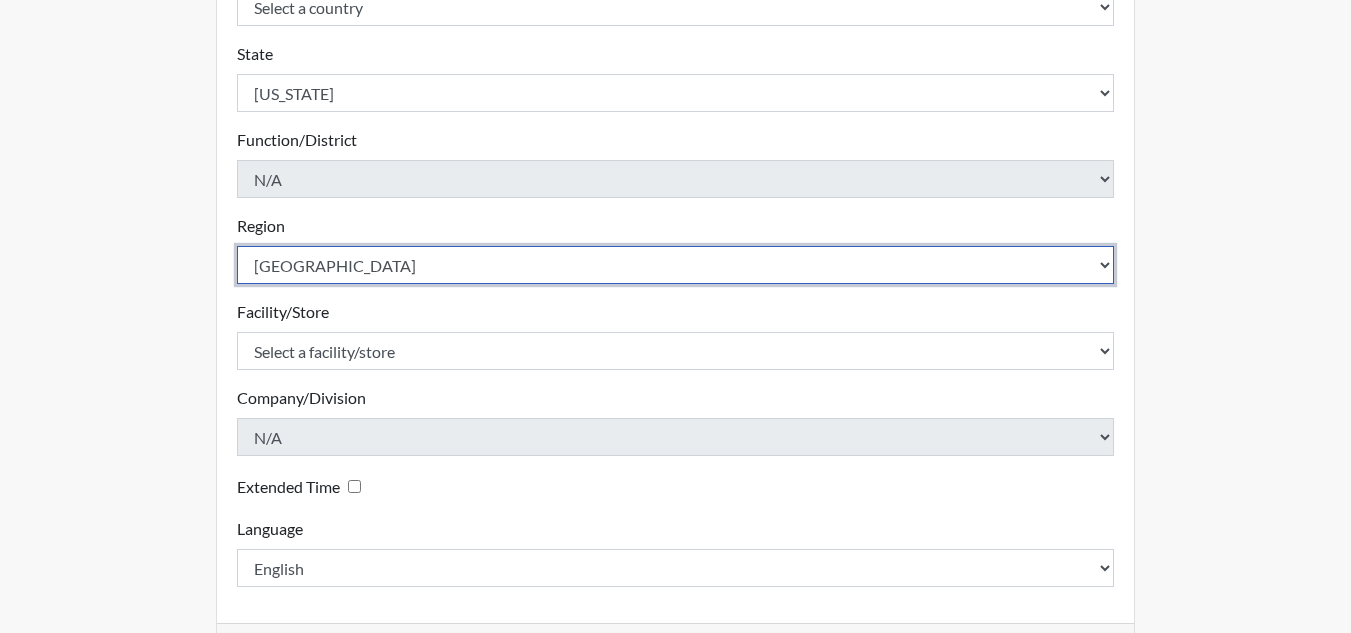 click on "Select a region  [GEOGRAPHIC_DATA]" at bounding box center [676, 265] 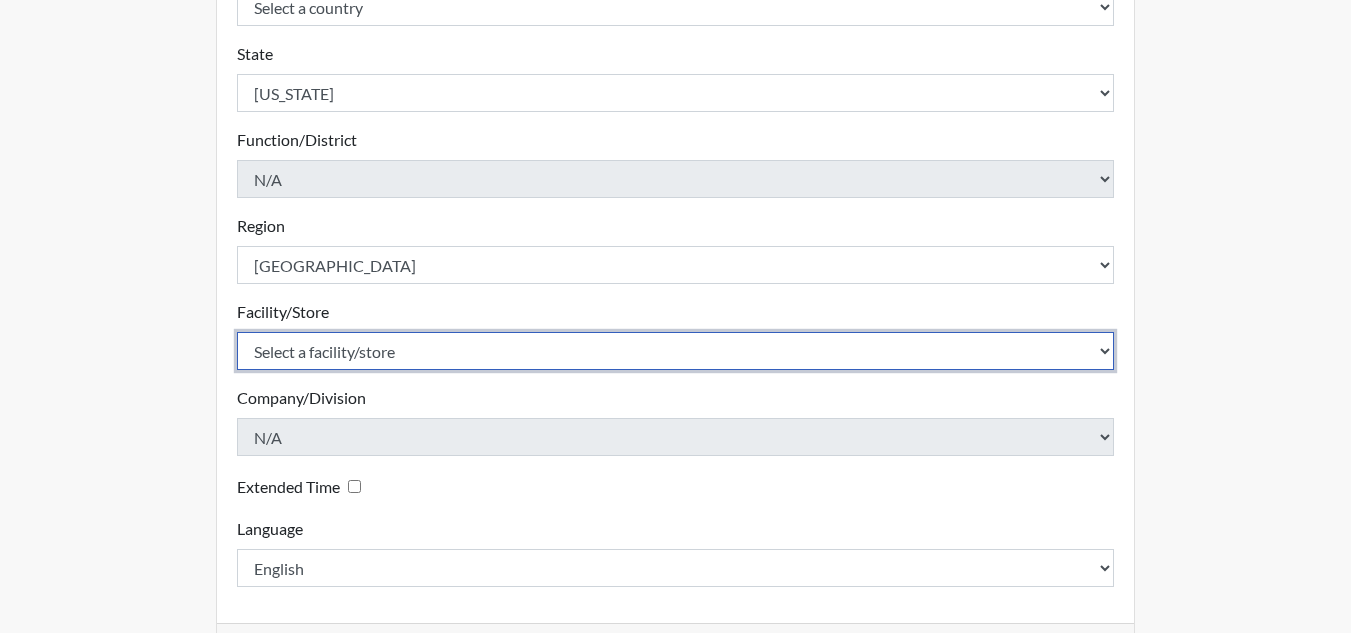 click on "Select a facility/store  [PERSON_NAME] ITF   [PERSON_NAME] PDC   [PERSON_NAME]" at bounding box center [676, 351] 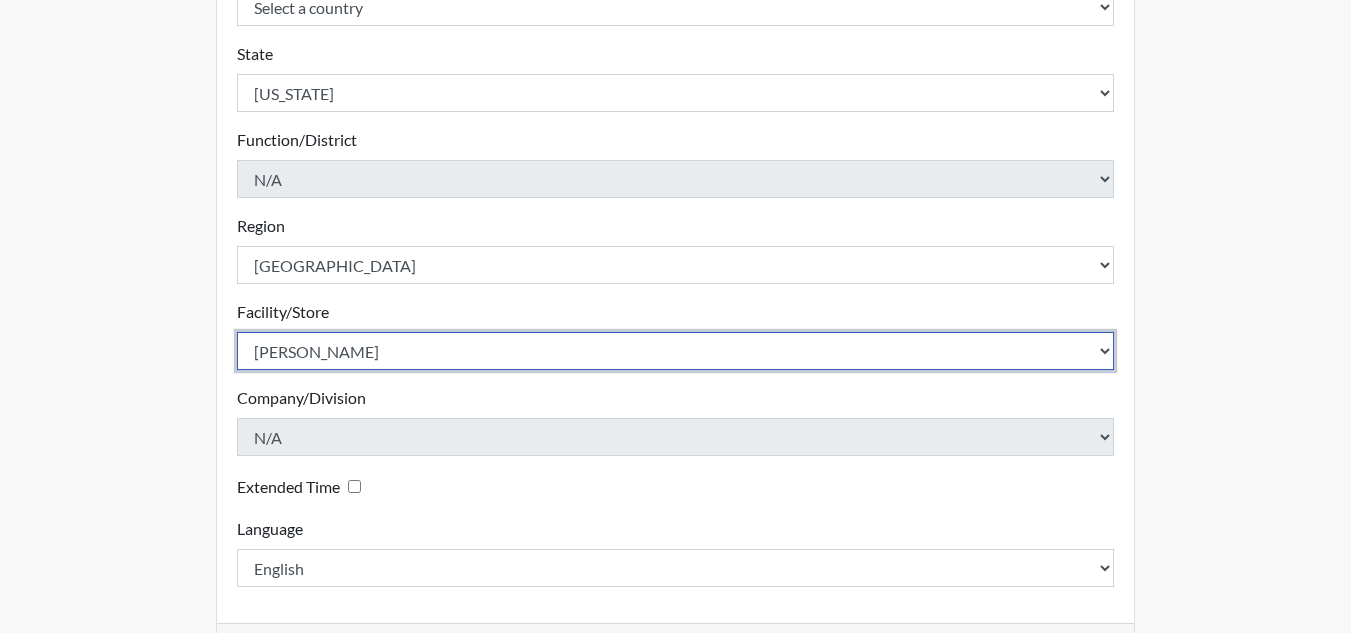 click on "Select a facility/store  [PERSON_NAME] ITF   [PERSON_NAME] PDC   [PERSON_NAME]" at bounding box center (676, 351) 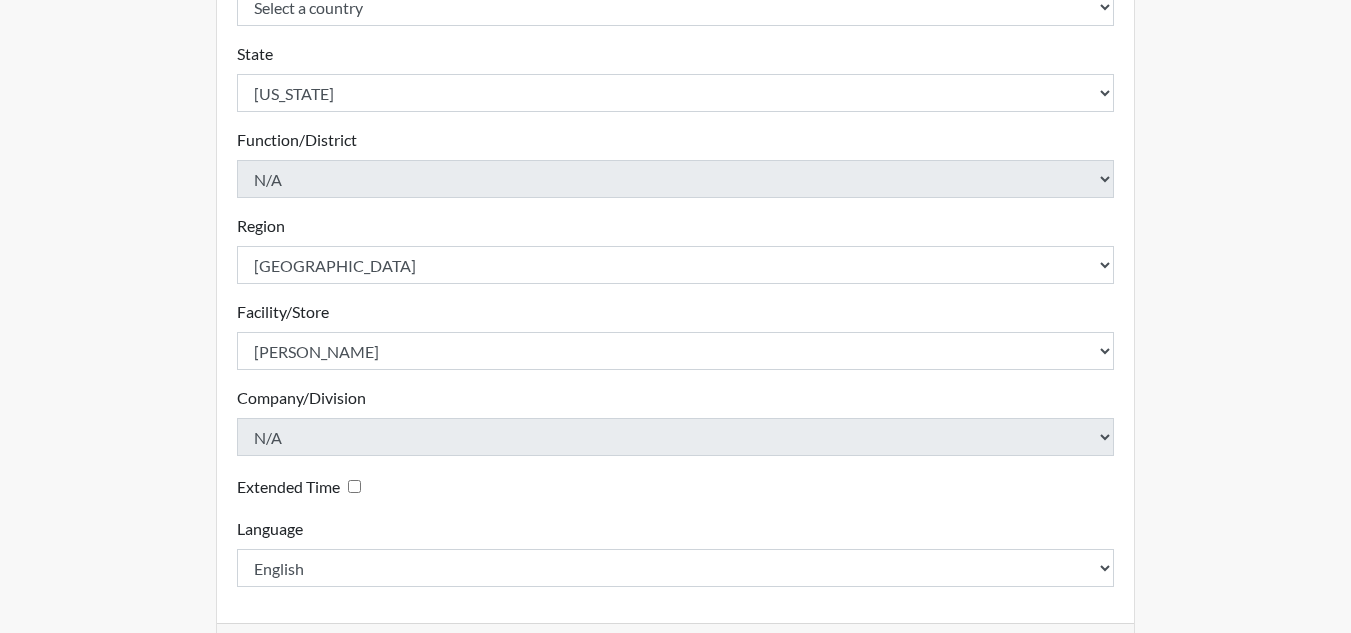 click on "Extended Time" at bounding box center [676, 486] 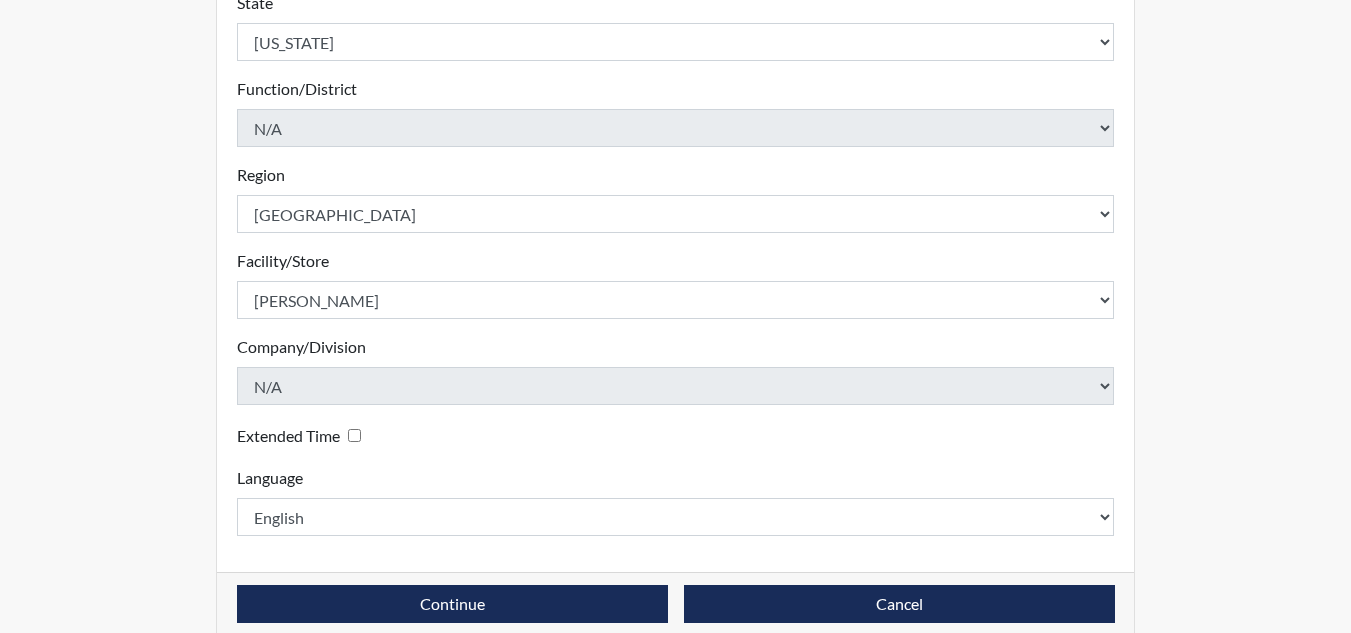 scroll, scrollTop: 578, scrollLeft: 0, axis: vertical 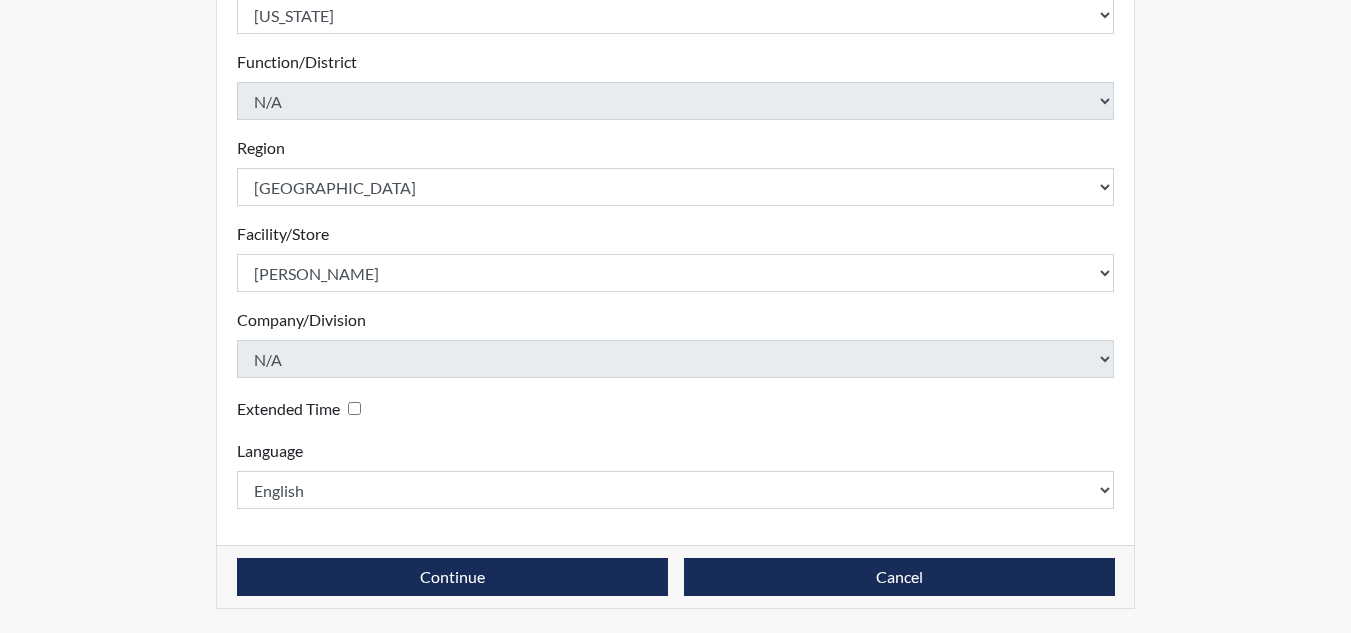 click on "Continue  Cancel" at bounding box center (676, 576) 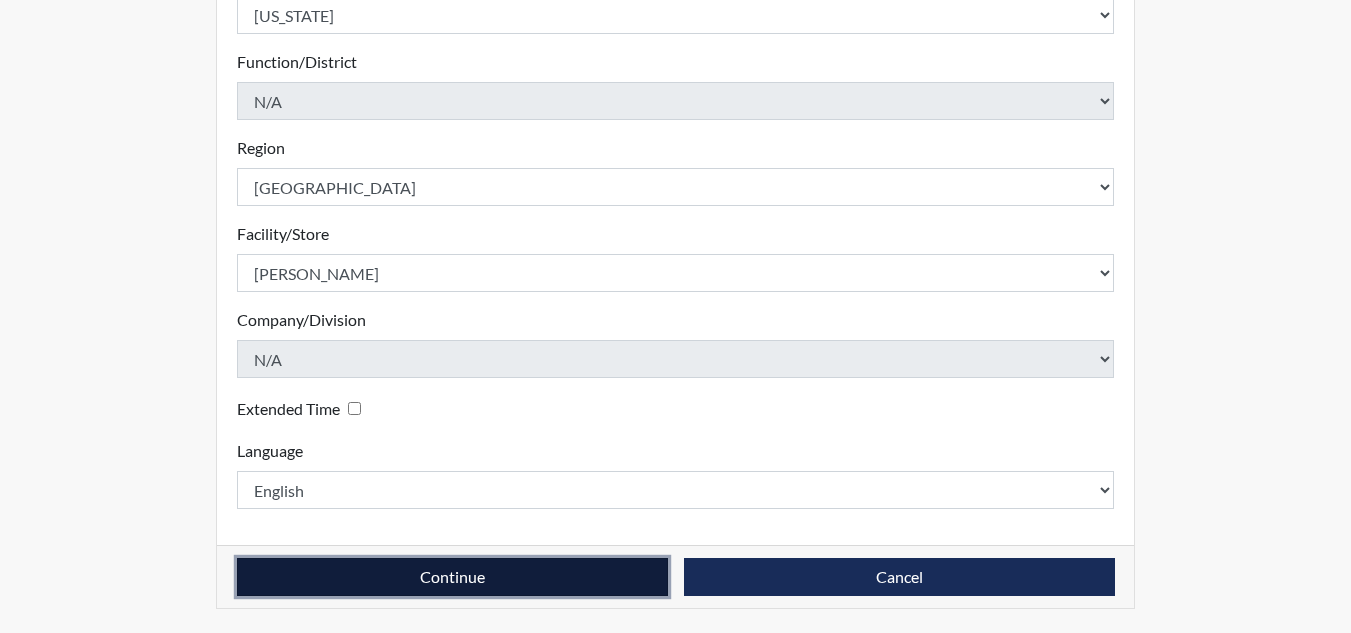 click on "Continue" at bounding box center [452, 577] 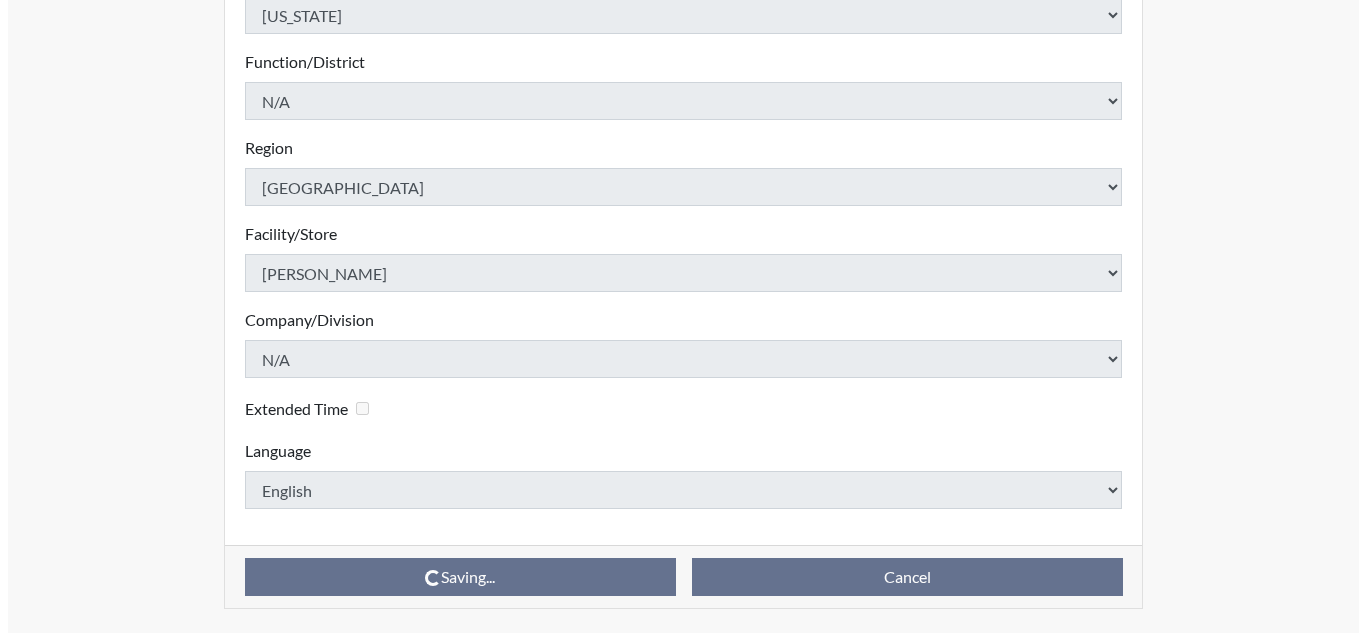 scroll, scrollTop: 0, scrollLeft: 0, axis: both 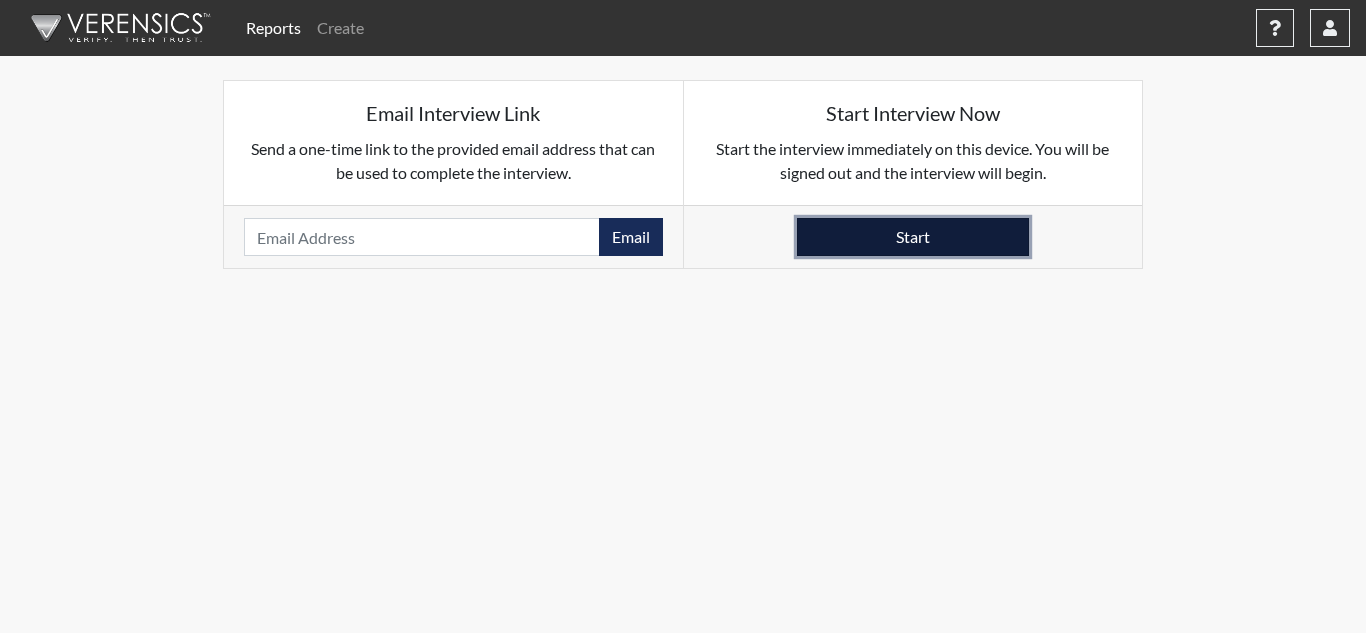 click on "Start" at bounding box center [913, 237] 